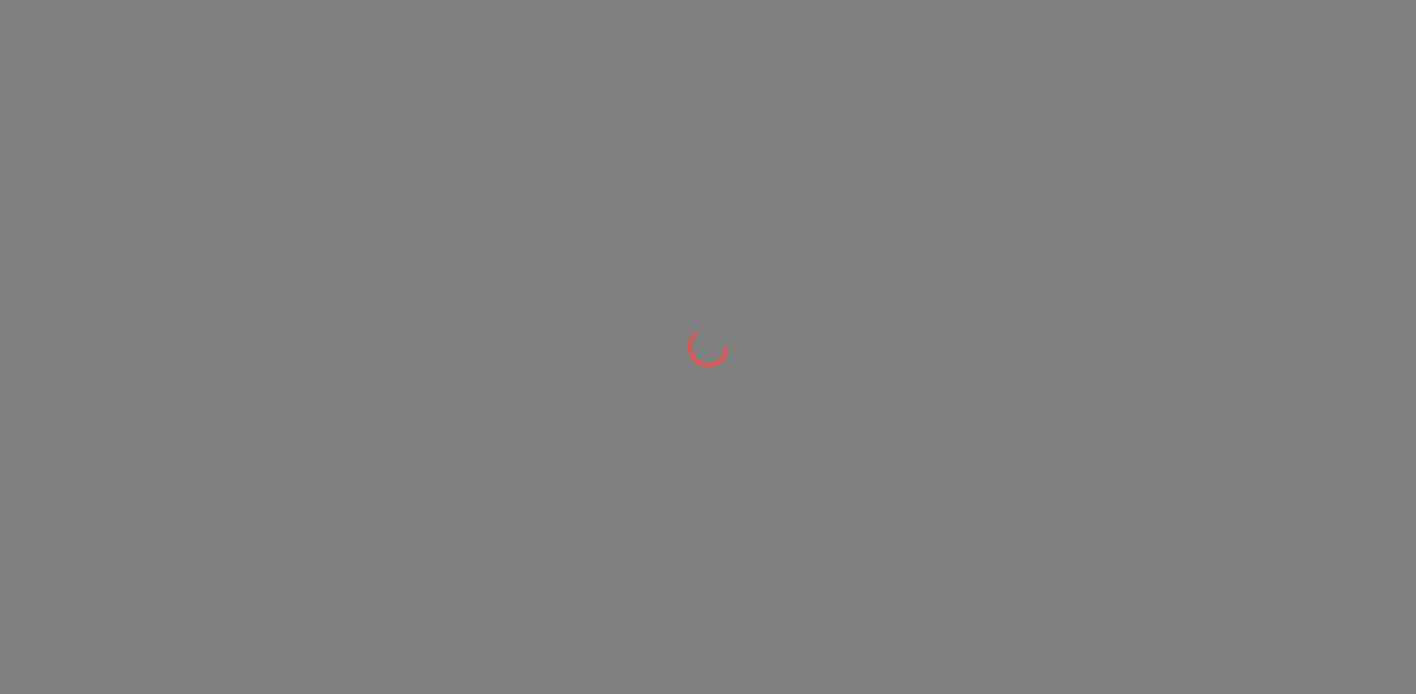 scroll, scrollTop: 0, scrollLeft: 0, axis: both 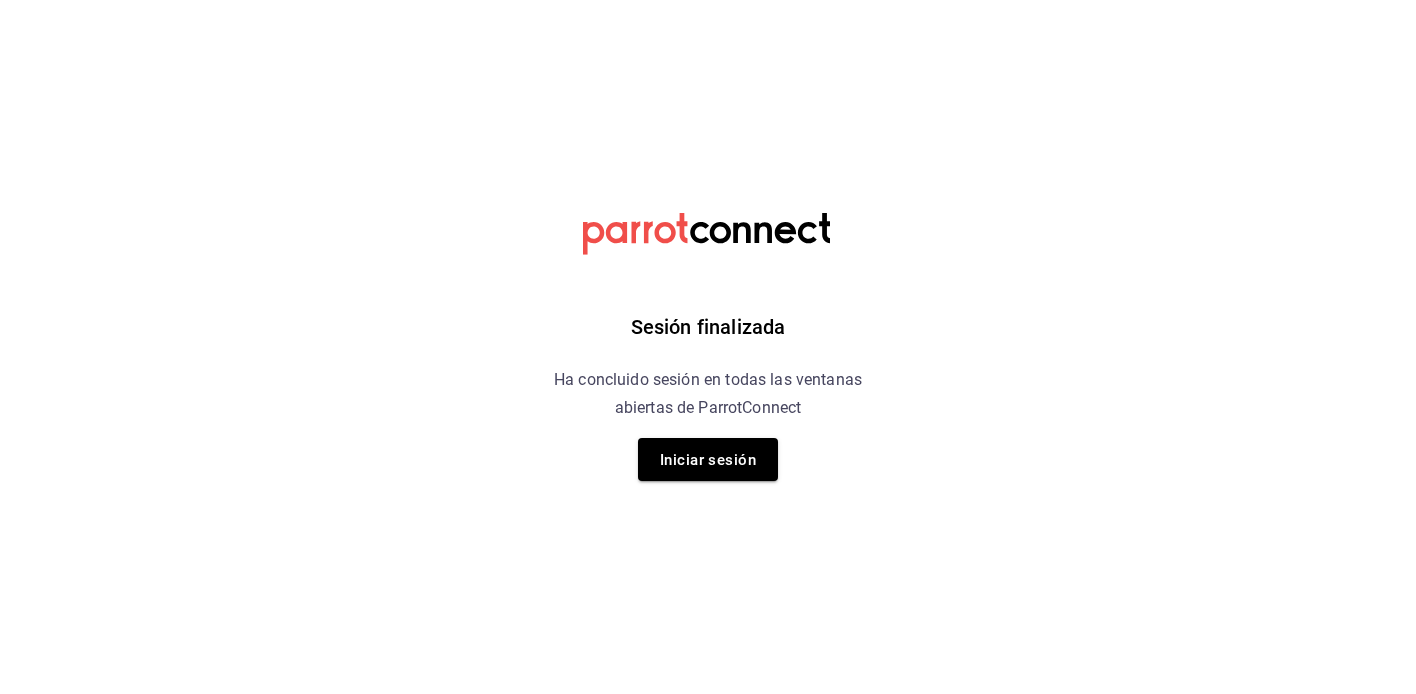 click on "Iniciar sesión" at bounding box center (708, 459) 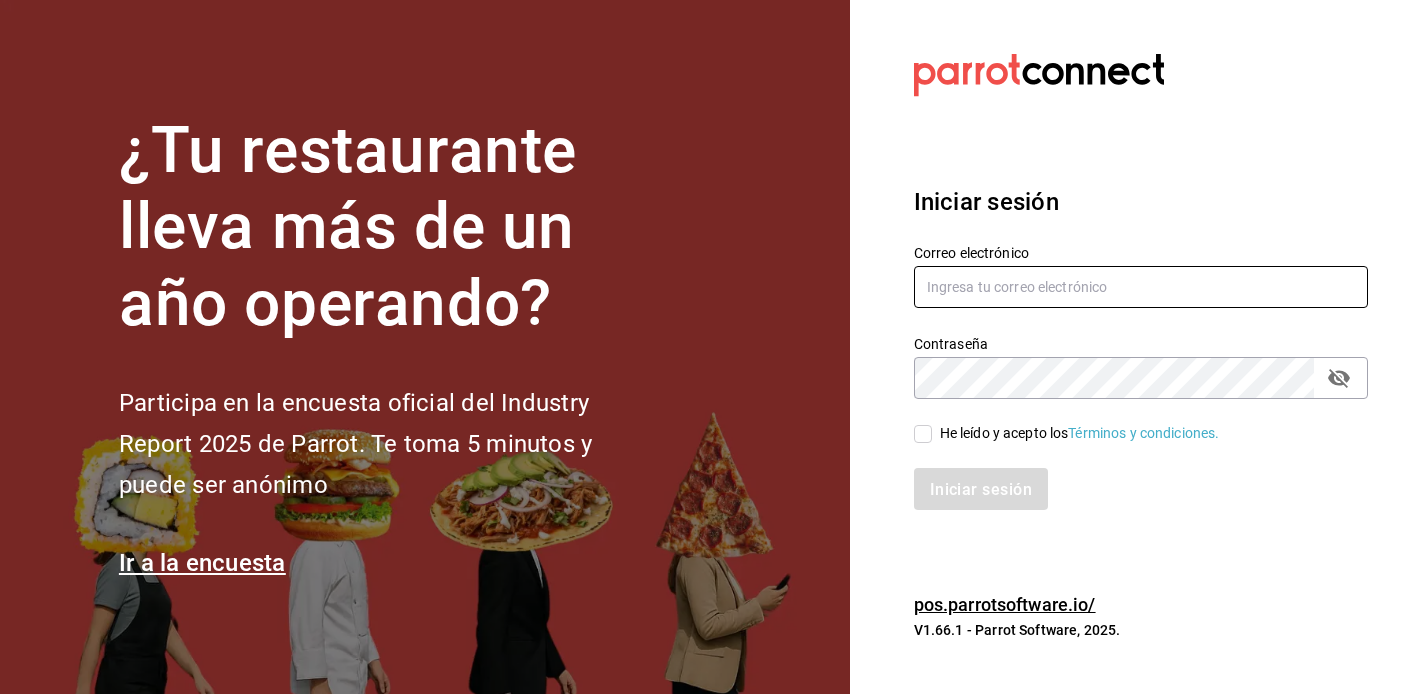 click at bounding box center (1141, 287) 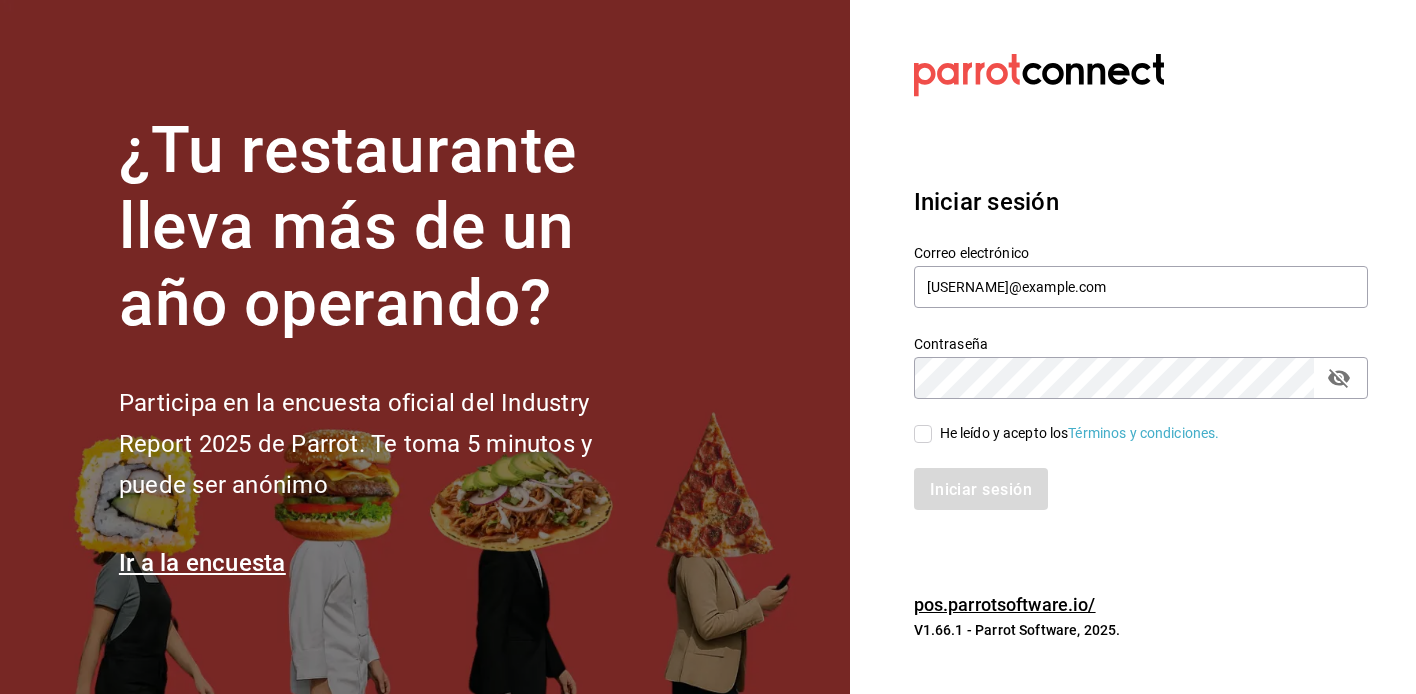 click on "He leído y acepto los  Términos y condiciones." at bounding box center [1076, 433] 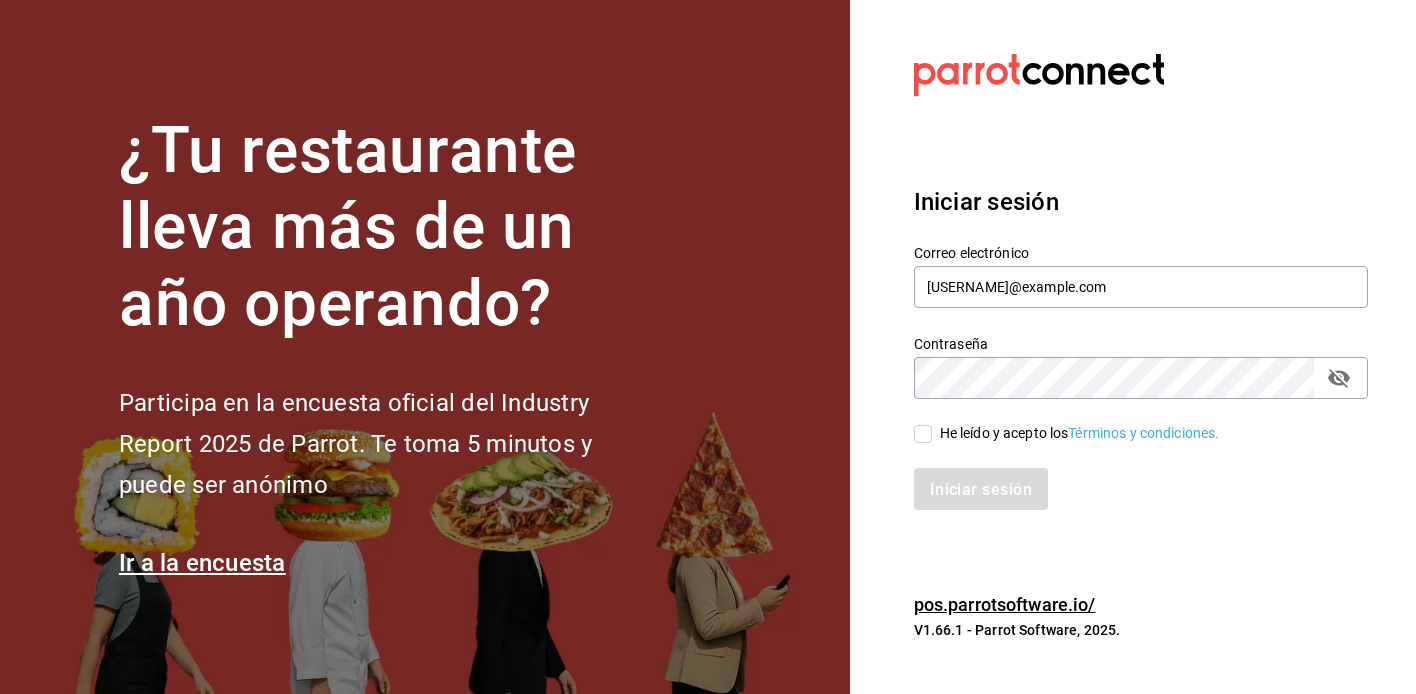 checkbox on "true" 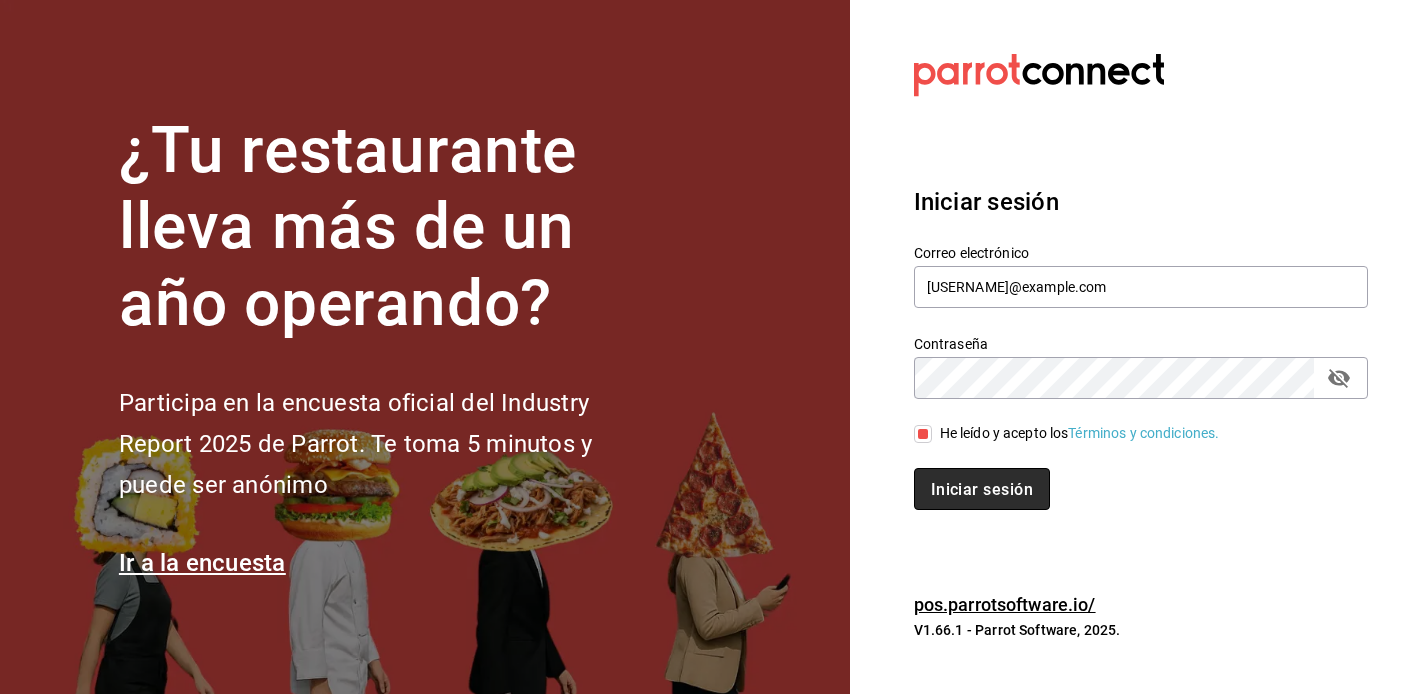 click on "Iniciar sesión" at bounding box center (982, 489) 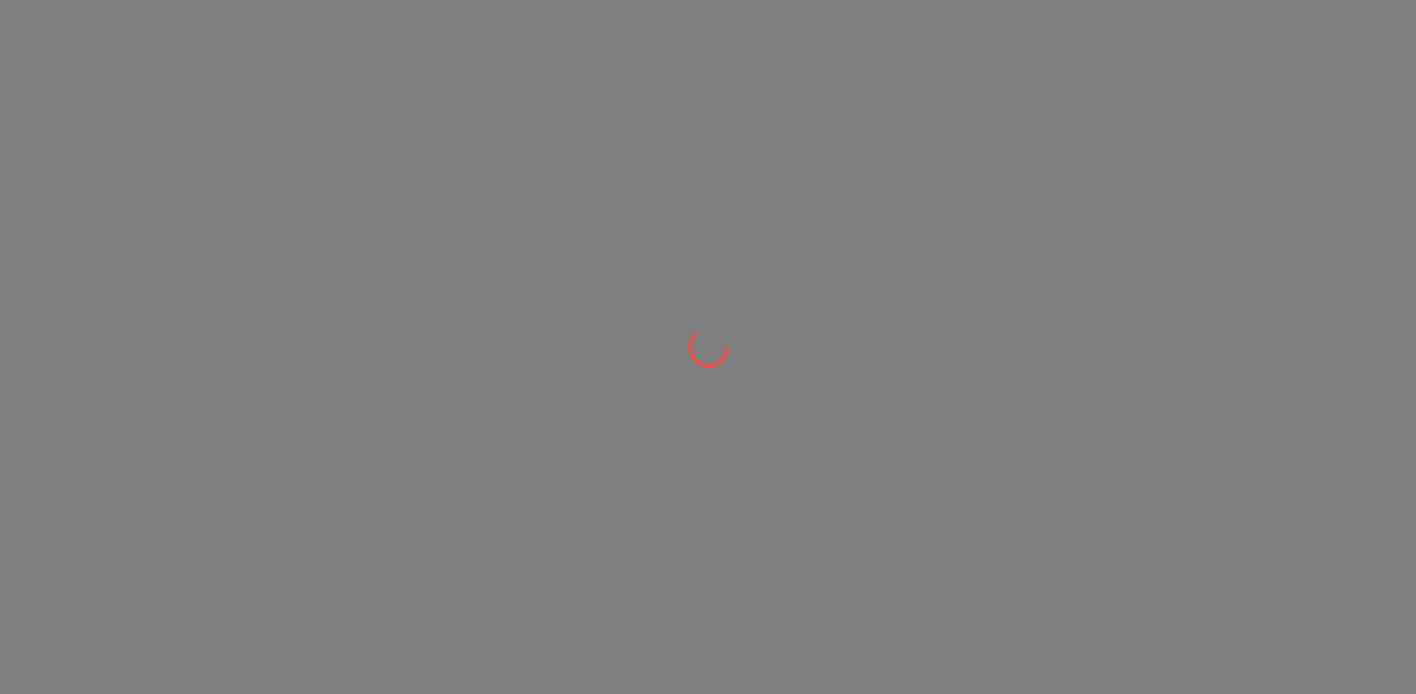 scroll, scrollTop: 0, scrollLeft: 0, axis: both 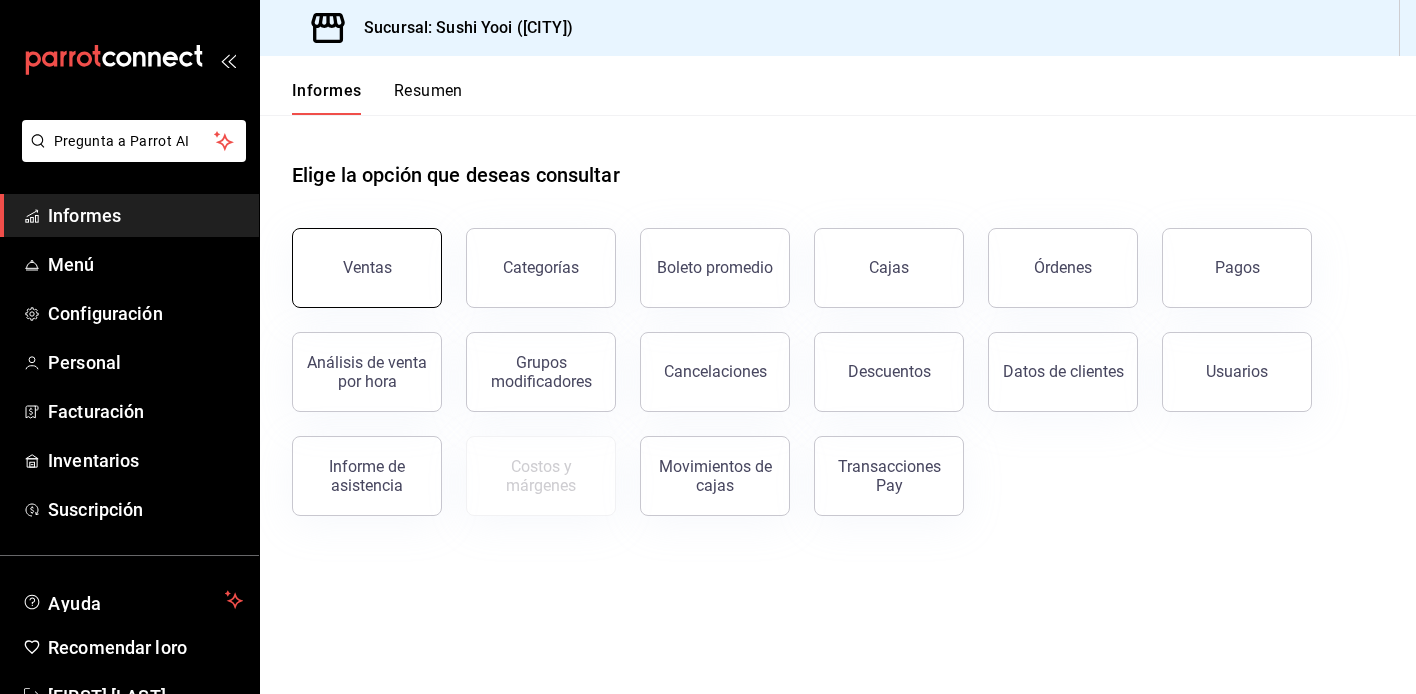 click on "Ventas" at bounding box center [367, 267] 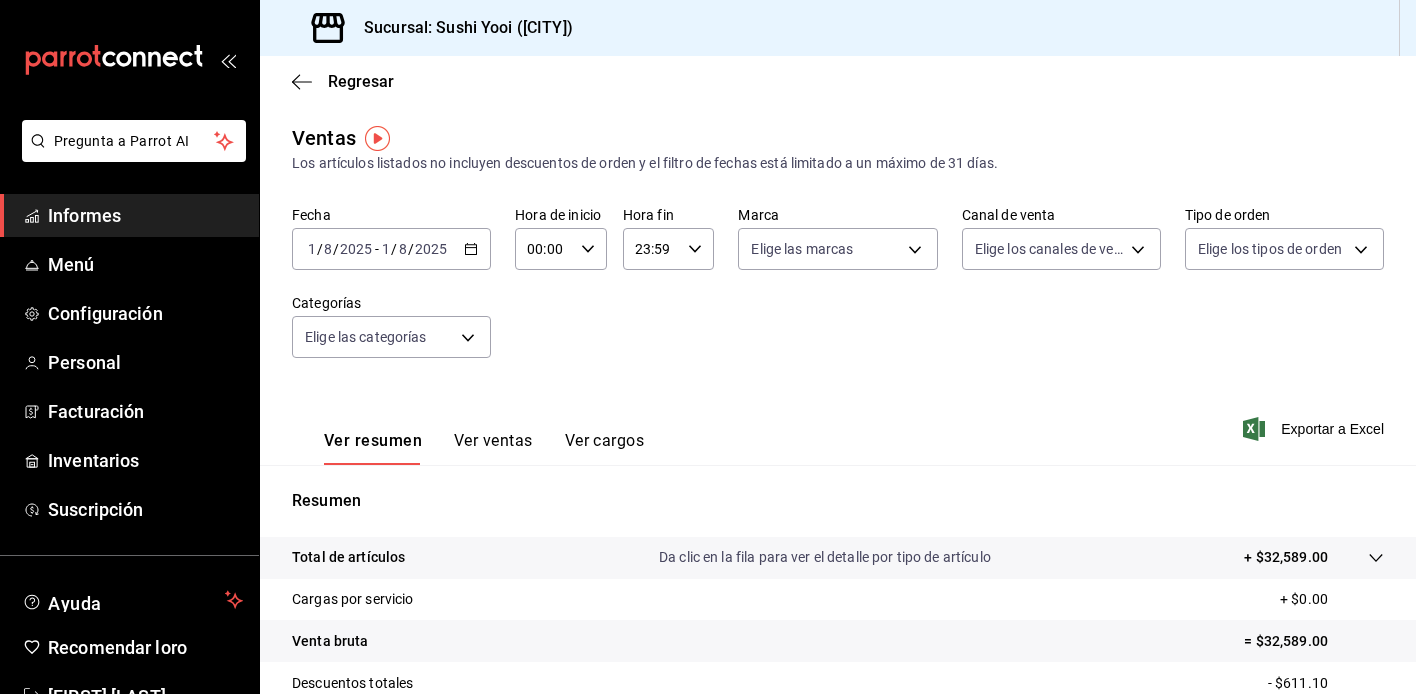 click on "Resumen" at bounding box center [838, 501] 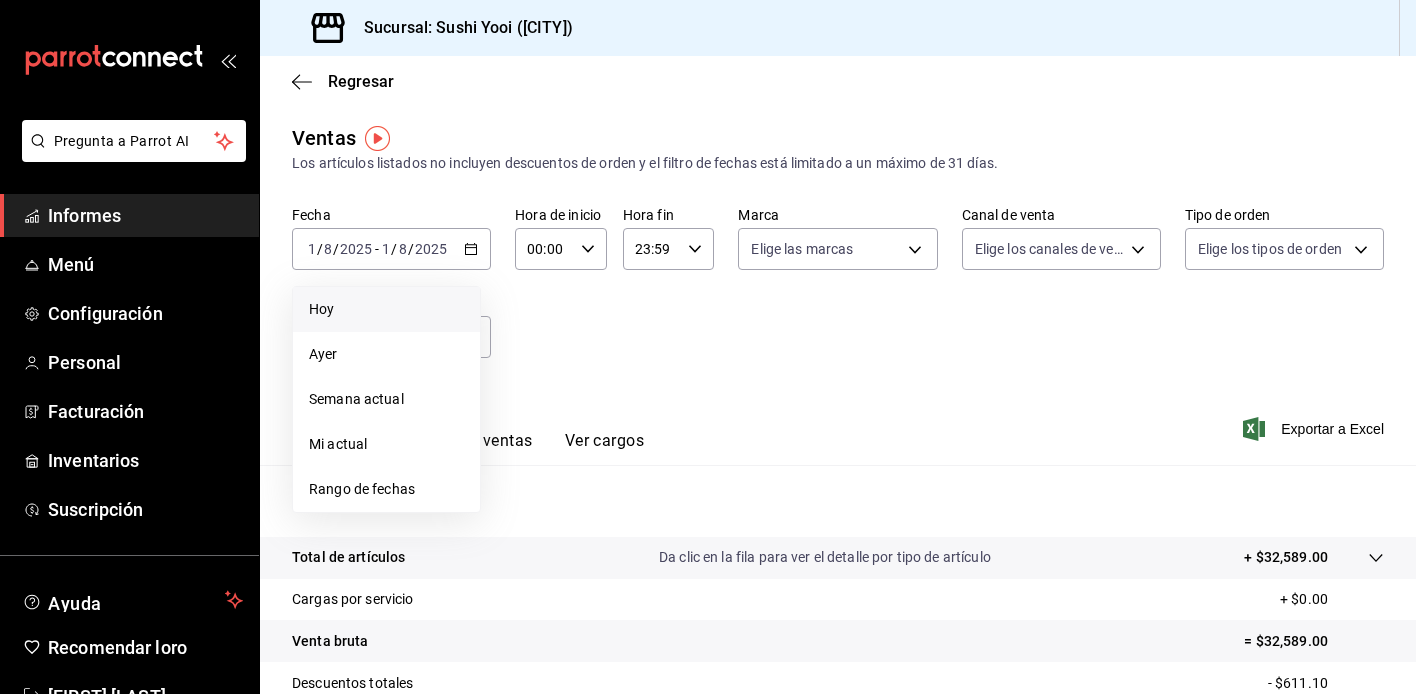 click on "Hoy" at bounding box center (386, 309) 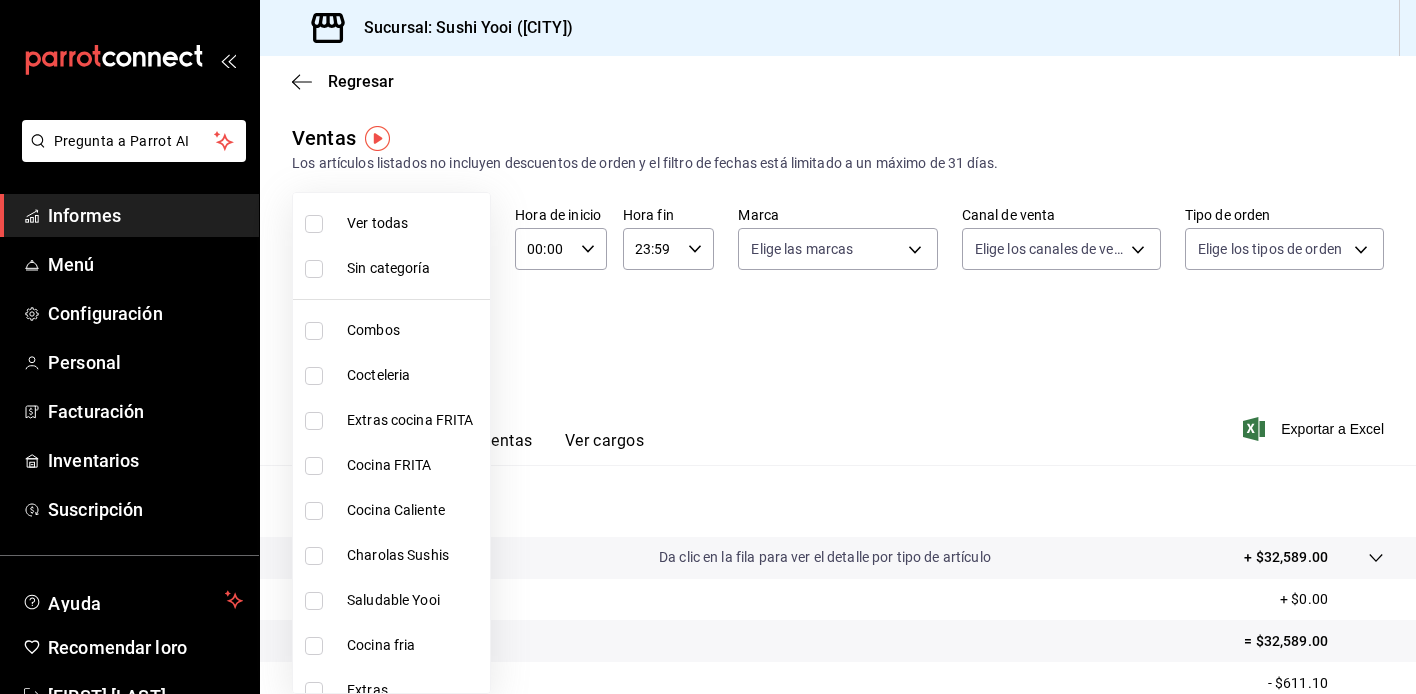 click on "Sucursal: Sushi Yooi ([CITY])" at bounding box center (708, 347) 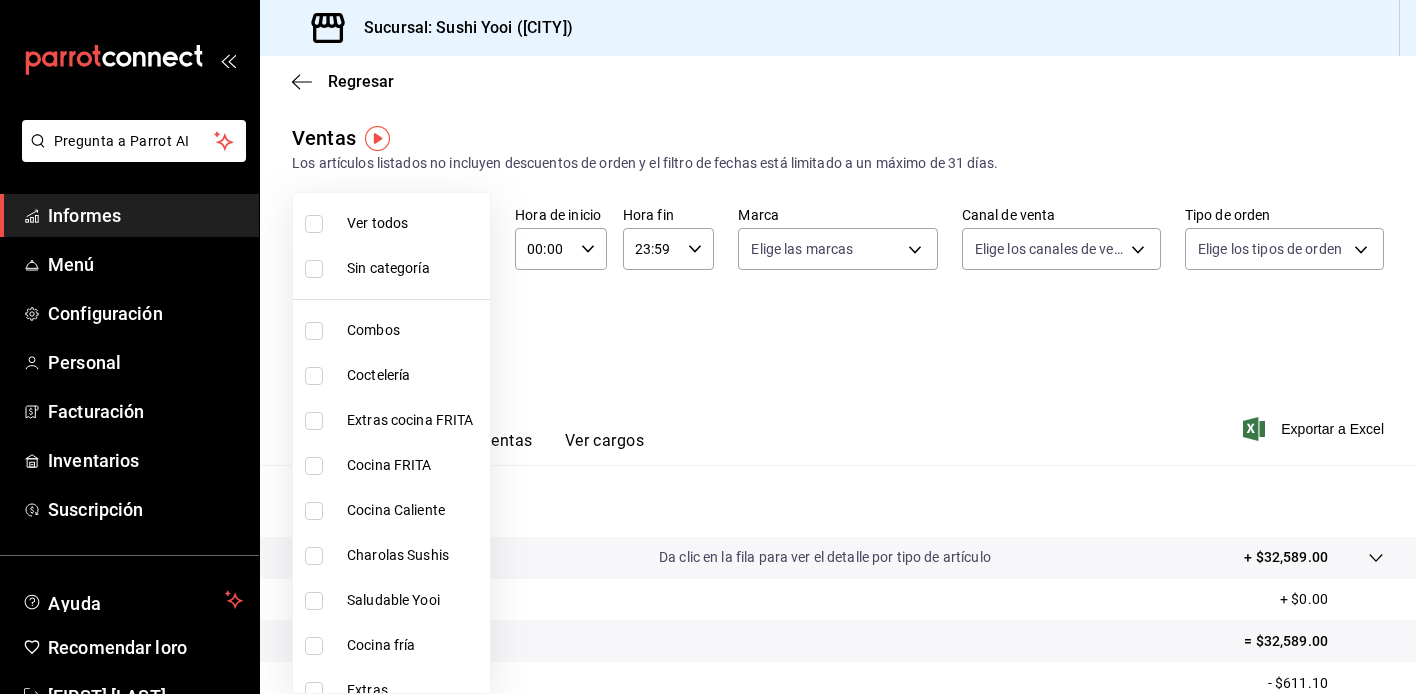click on "Saludable Yooi" at bounding box center [393, 600] 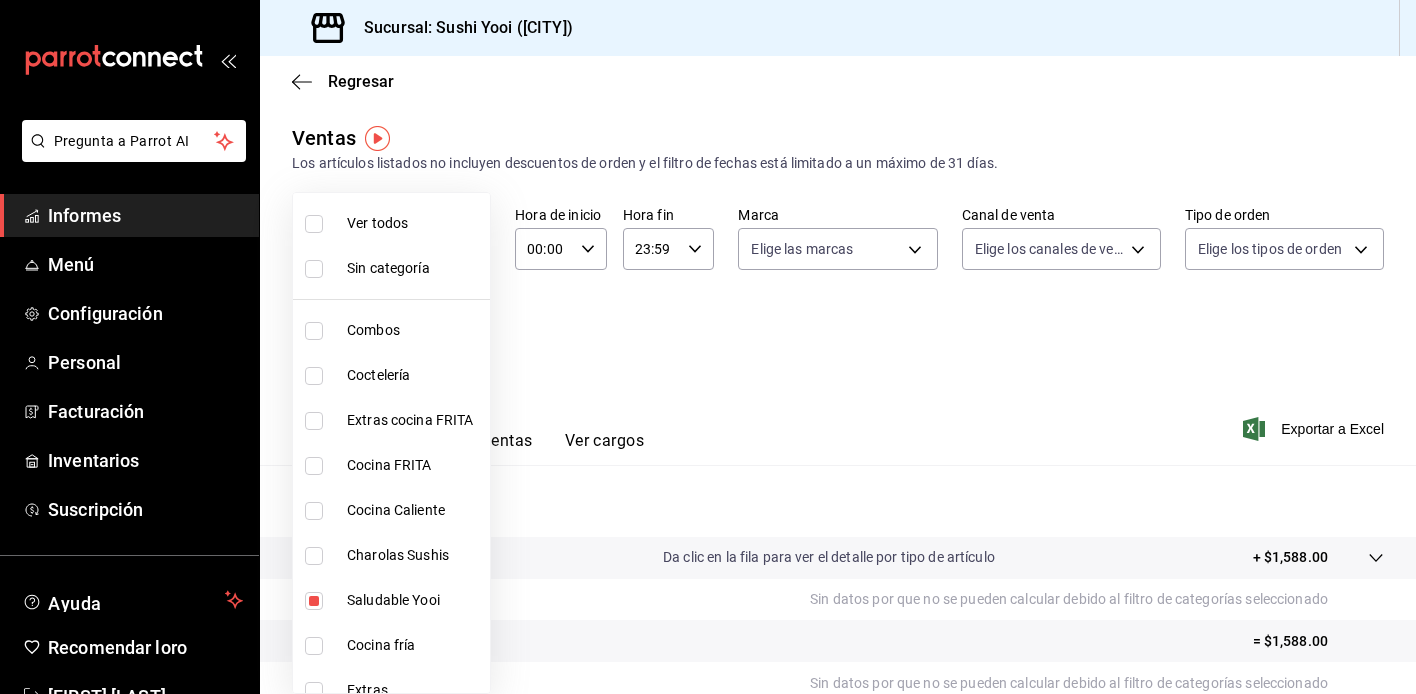 click at bounding box center (708, 347) 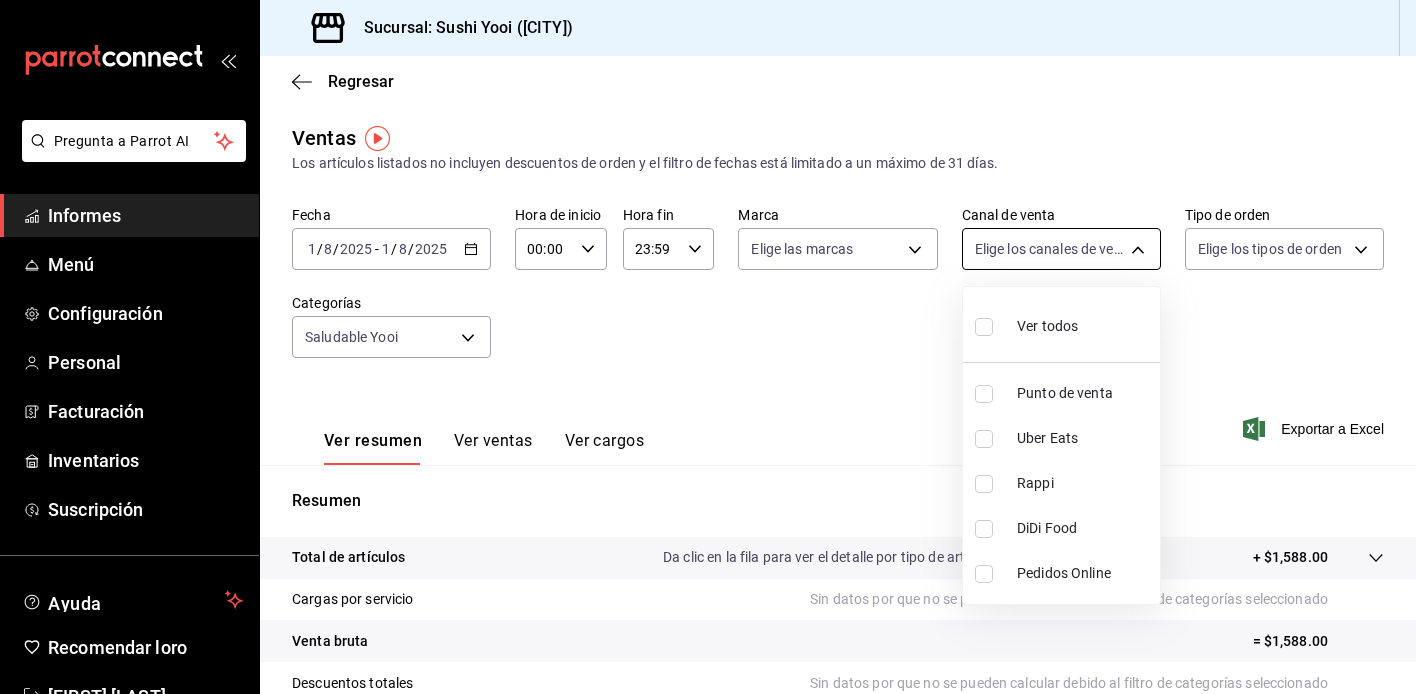 click on "Sucursal: Sushi Yooi ([CITY])" at bounding box center (708, 347) 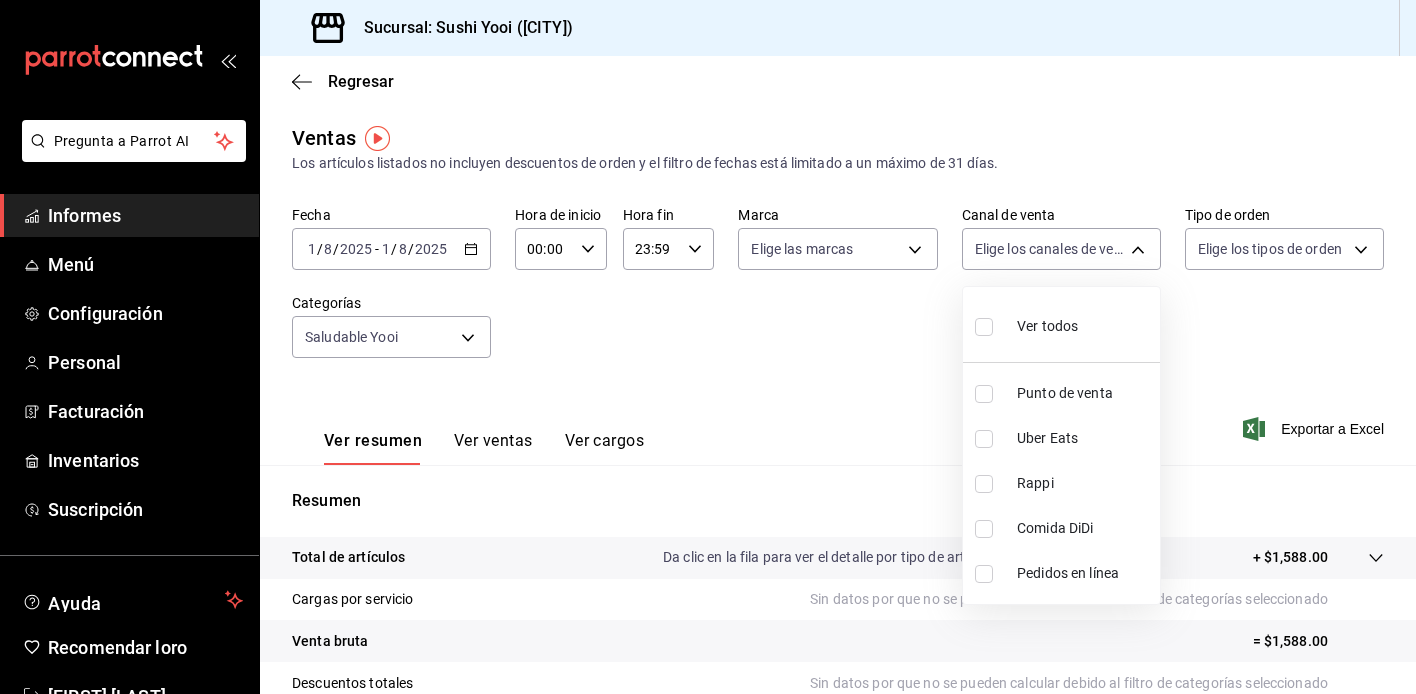 click on "Ver todos" at bounding box center [1061, 324] 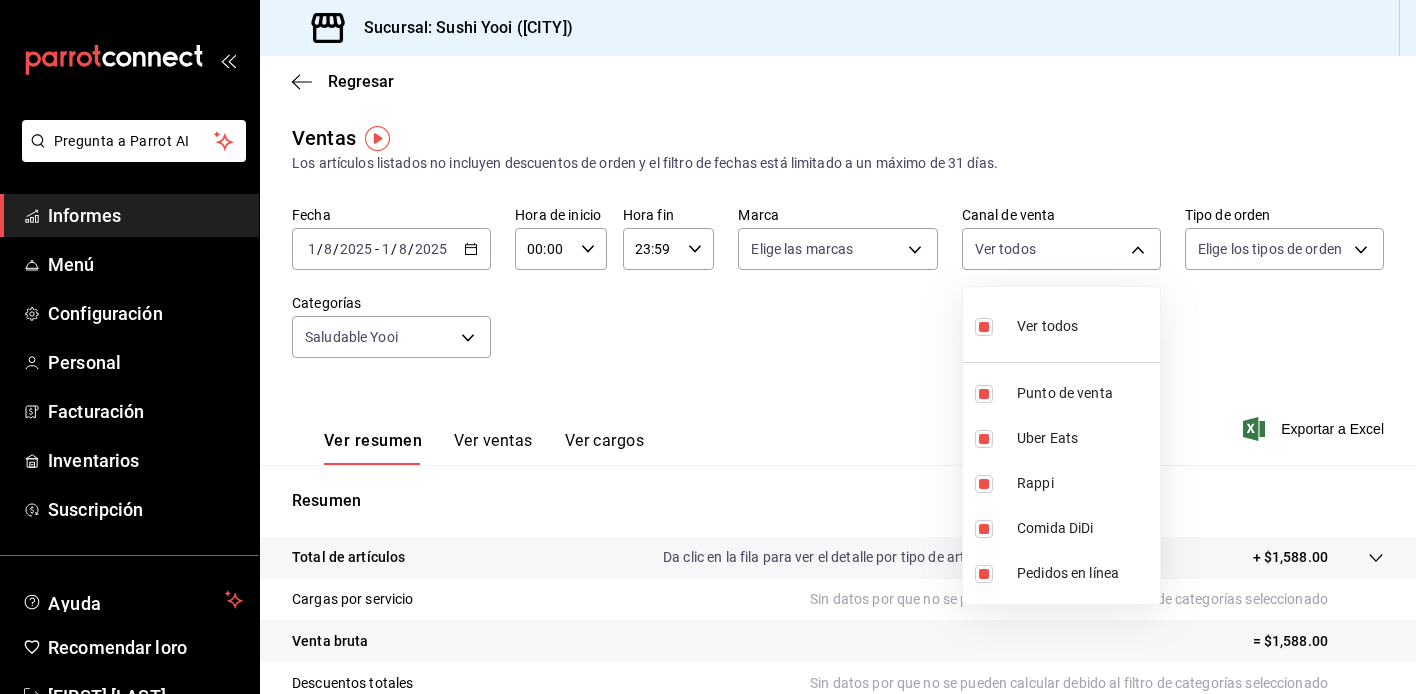 click at bounding box center [708, 347] 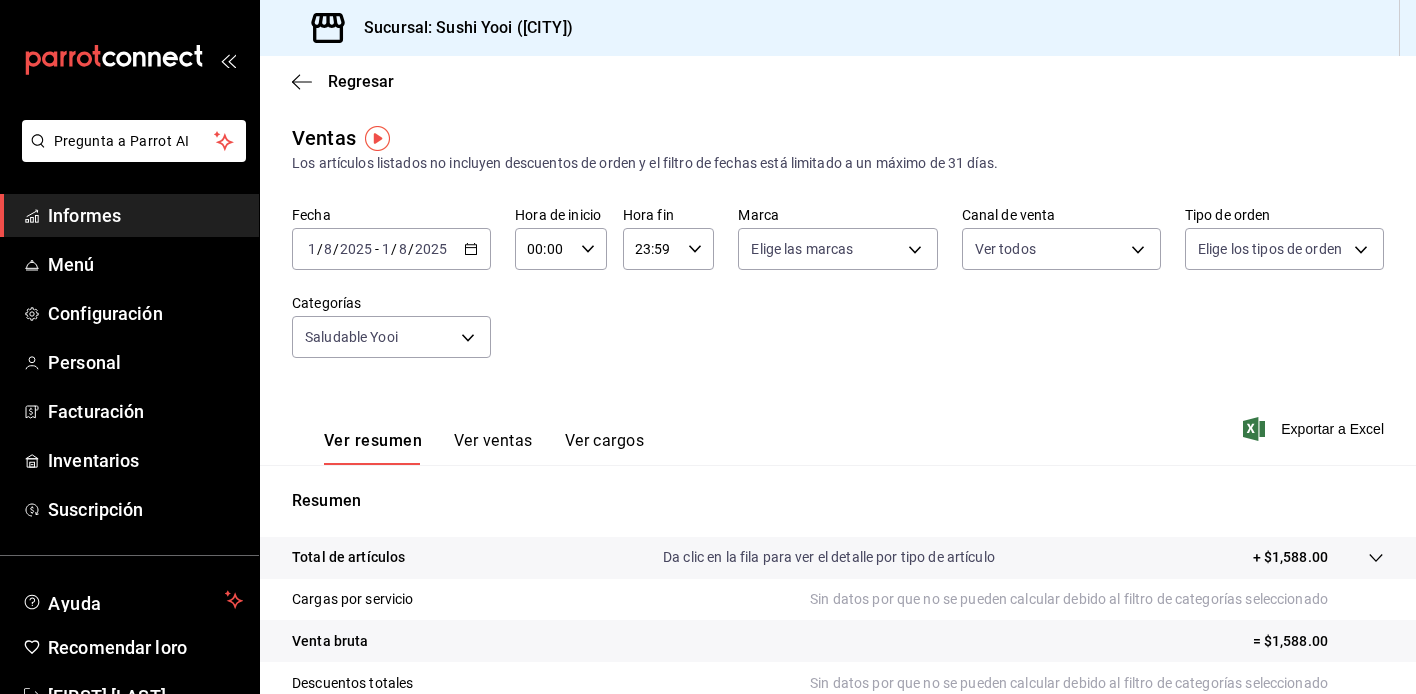 click on "Sucursal: Sushi Yooi ([CITY])" at bounding box center [708, 347] 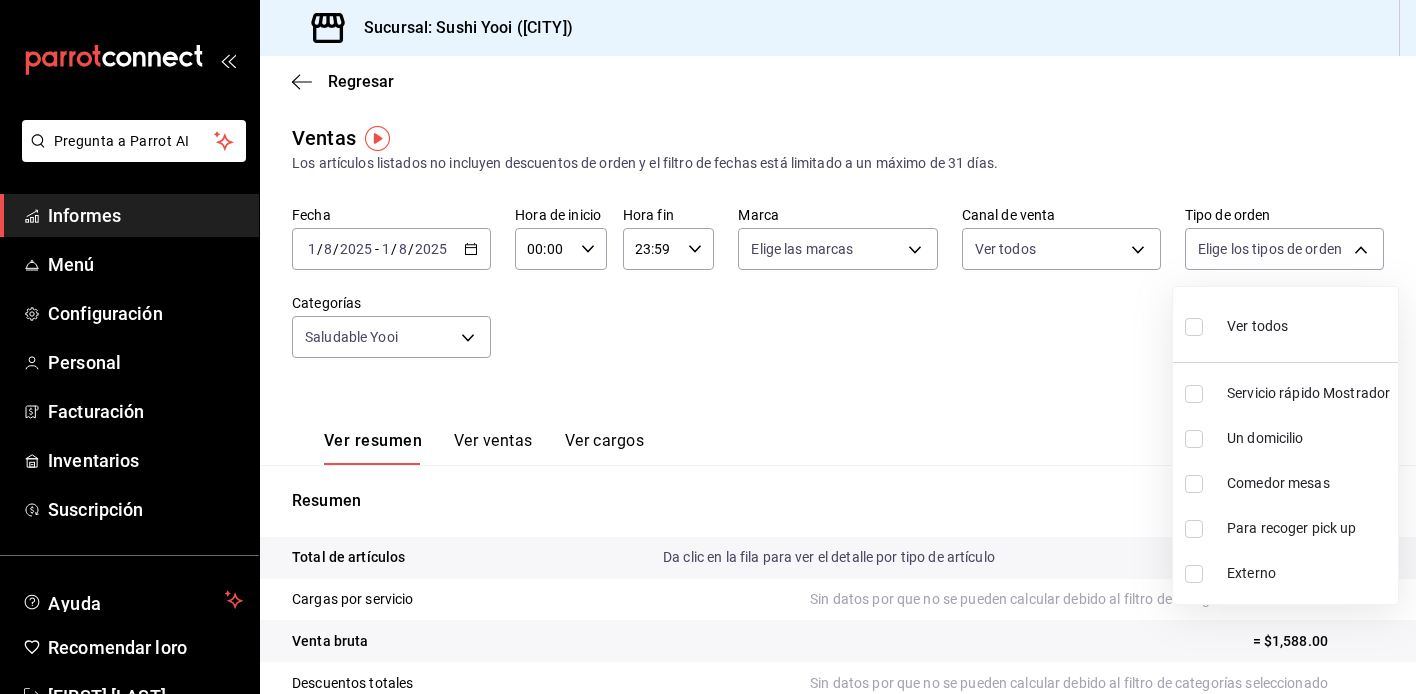 click on "Ver todos" at bounding box center (1285, 324) 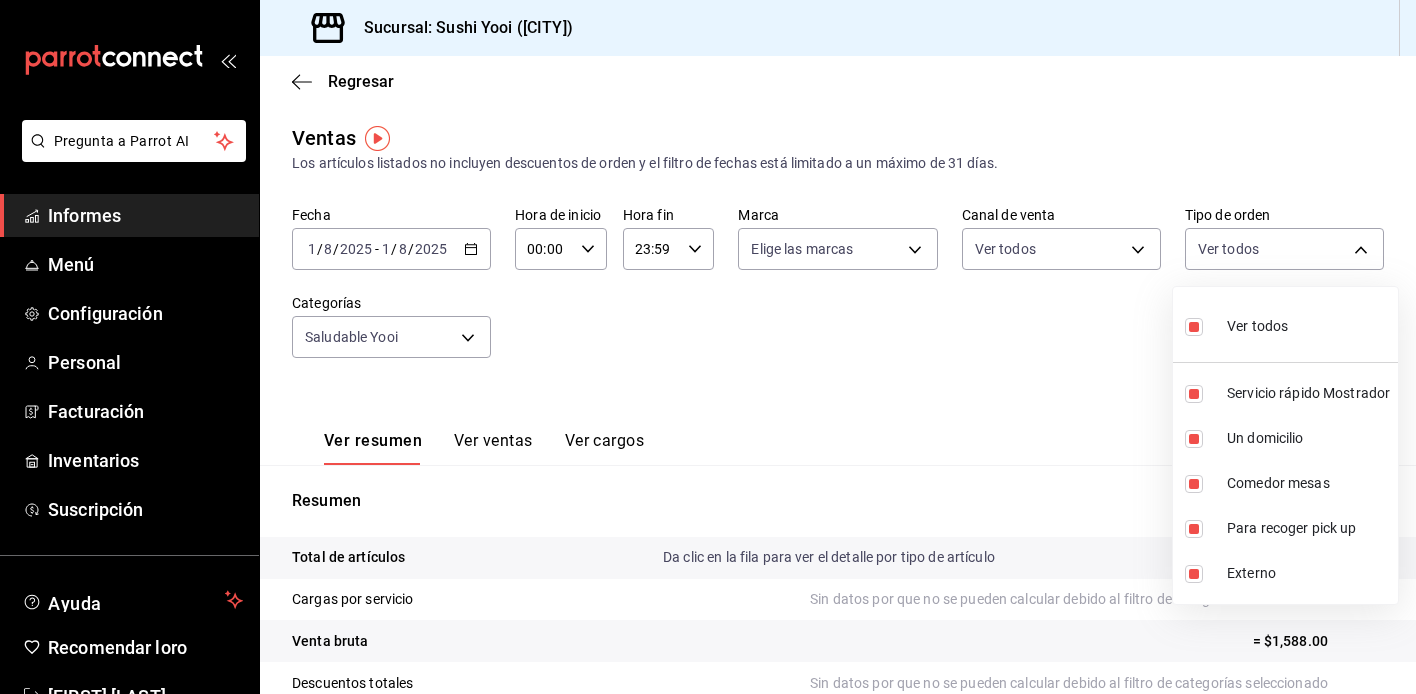 click at bounding box center [708, 347] 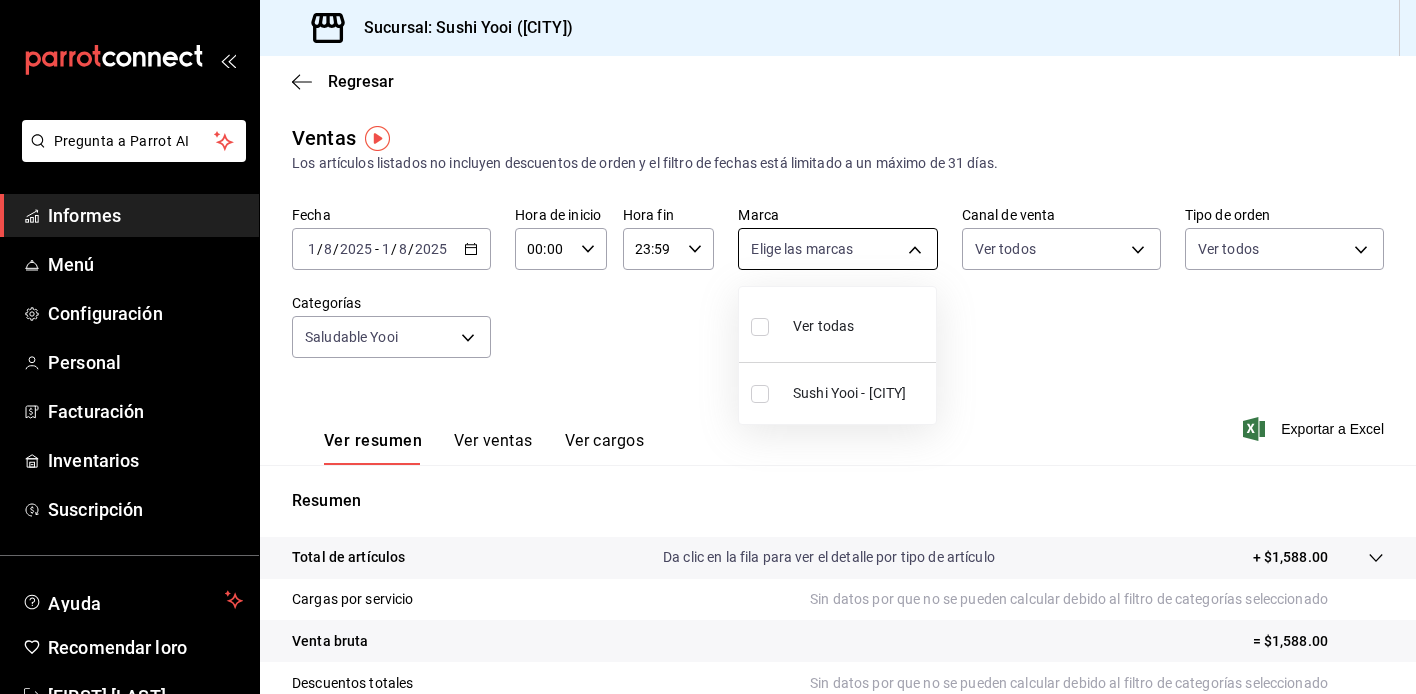 click on "Sucursal: Sushi Yooi ([CITY])" at bounding box center (708, 347) 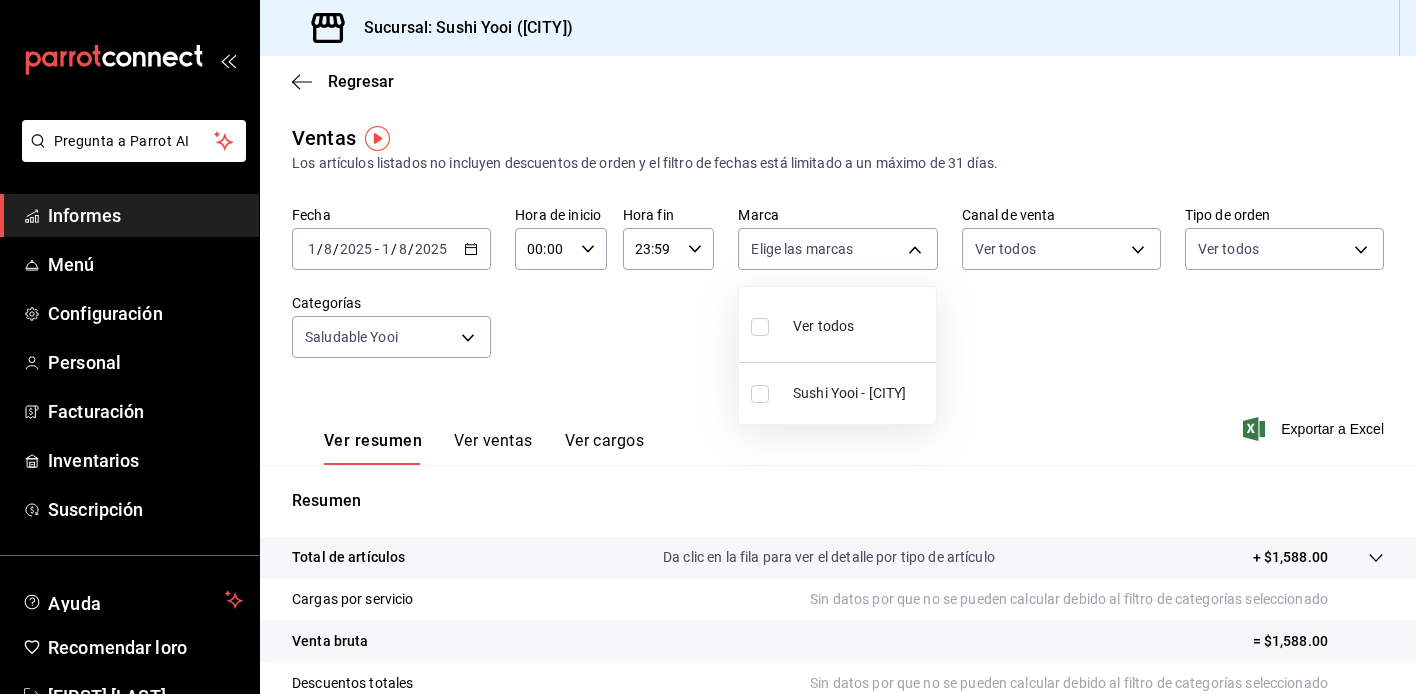 click on "Ver todos" at bounding box center (837, 324) 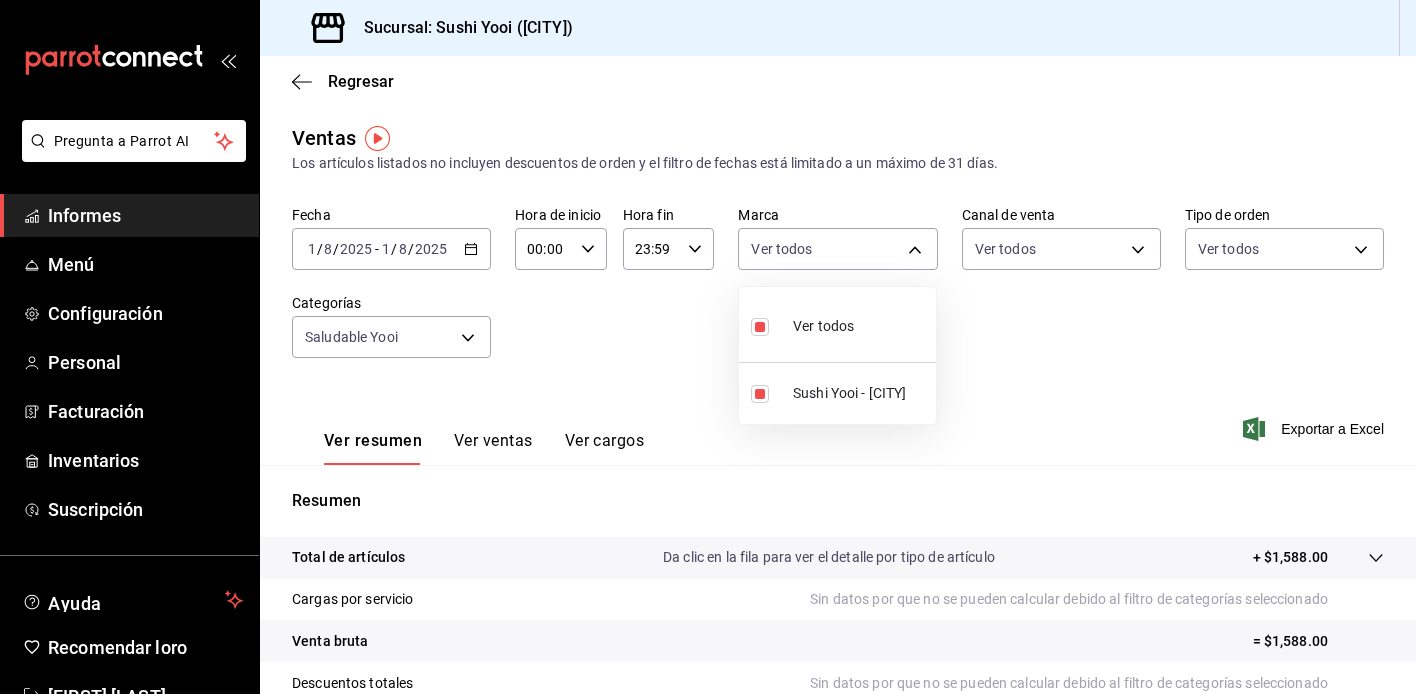 click at bounding box center [708, 347] 